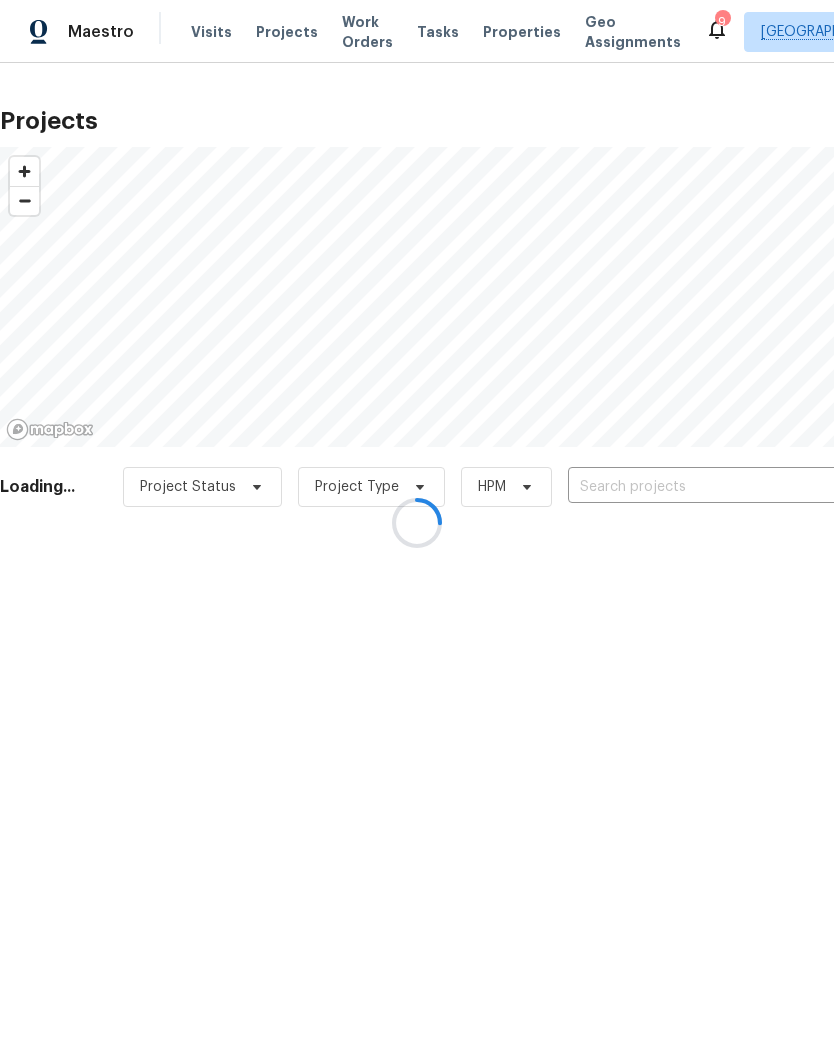 scroll, scrollTop: 0, scrollLeft: 0, axis: both 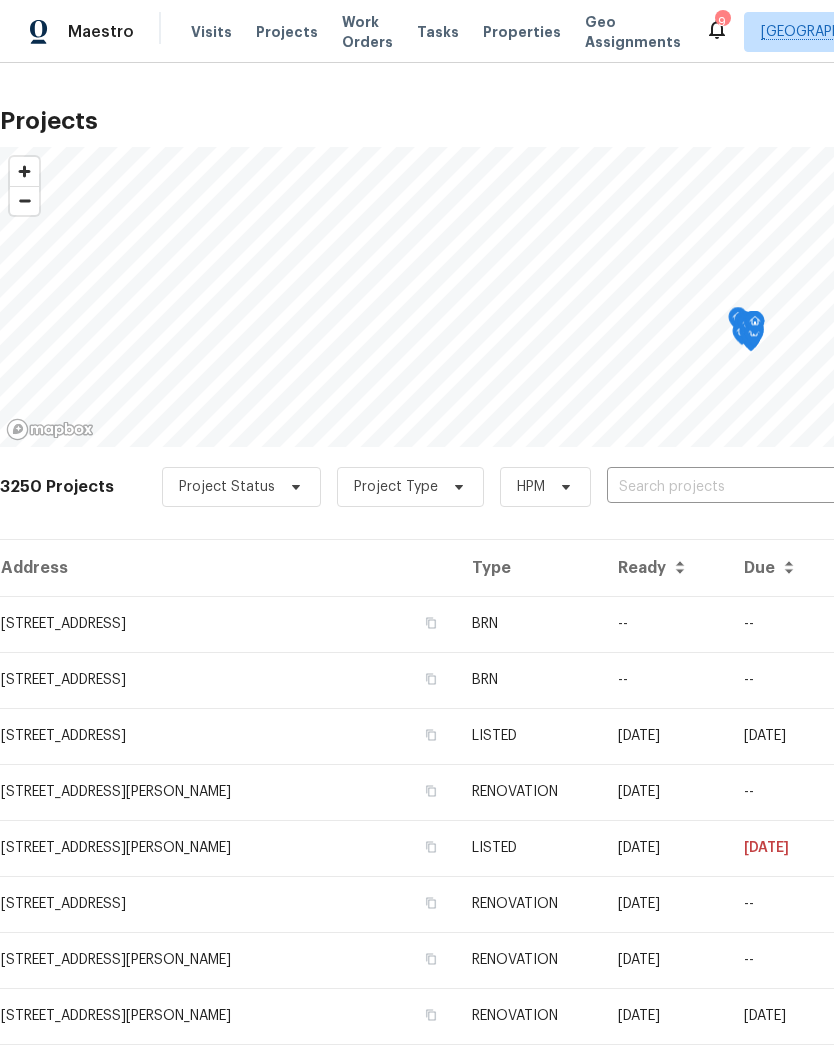 click at bounding box center (721, 487) 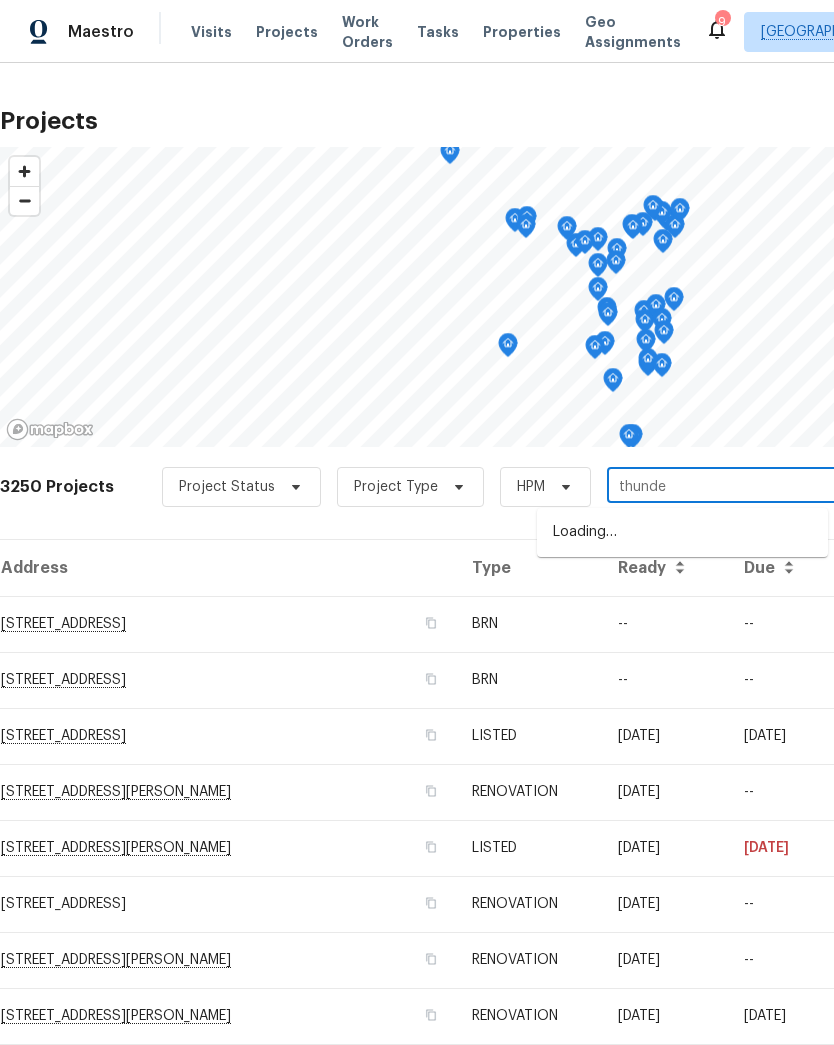type on "thunder" 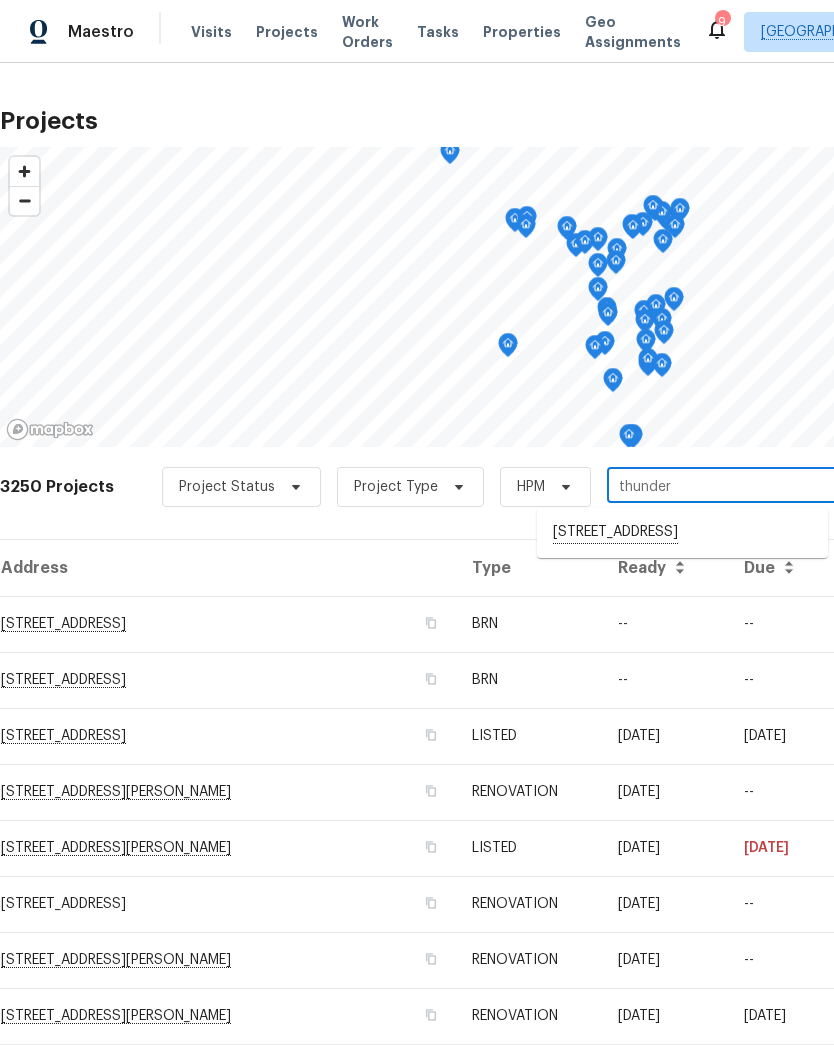 click on "756 Thunder Hill Dr, O Fallon, MO 63368" at bounding box center [682, 533] 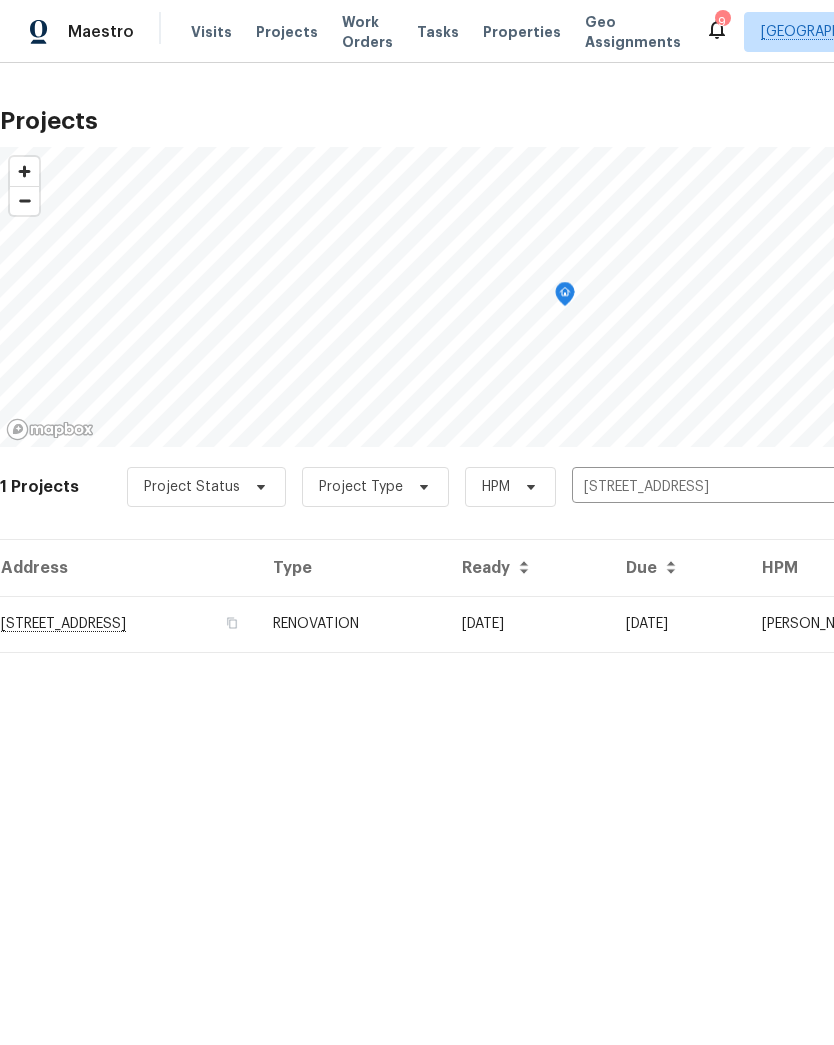 click on "756 Thunder Hill Dr, O Fallon, MO 63368" at bounding box center (128, 624) 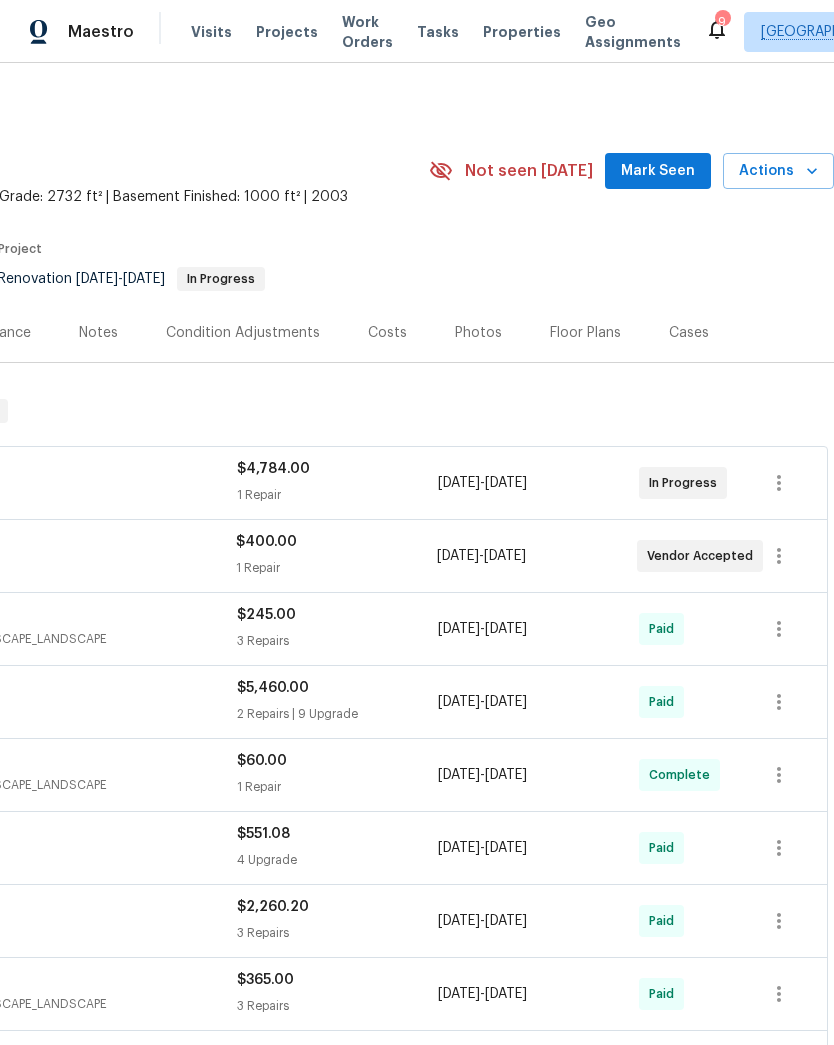 scroll, scrollTop: 0, scrollLeft: 296, axis: horizontal 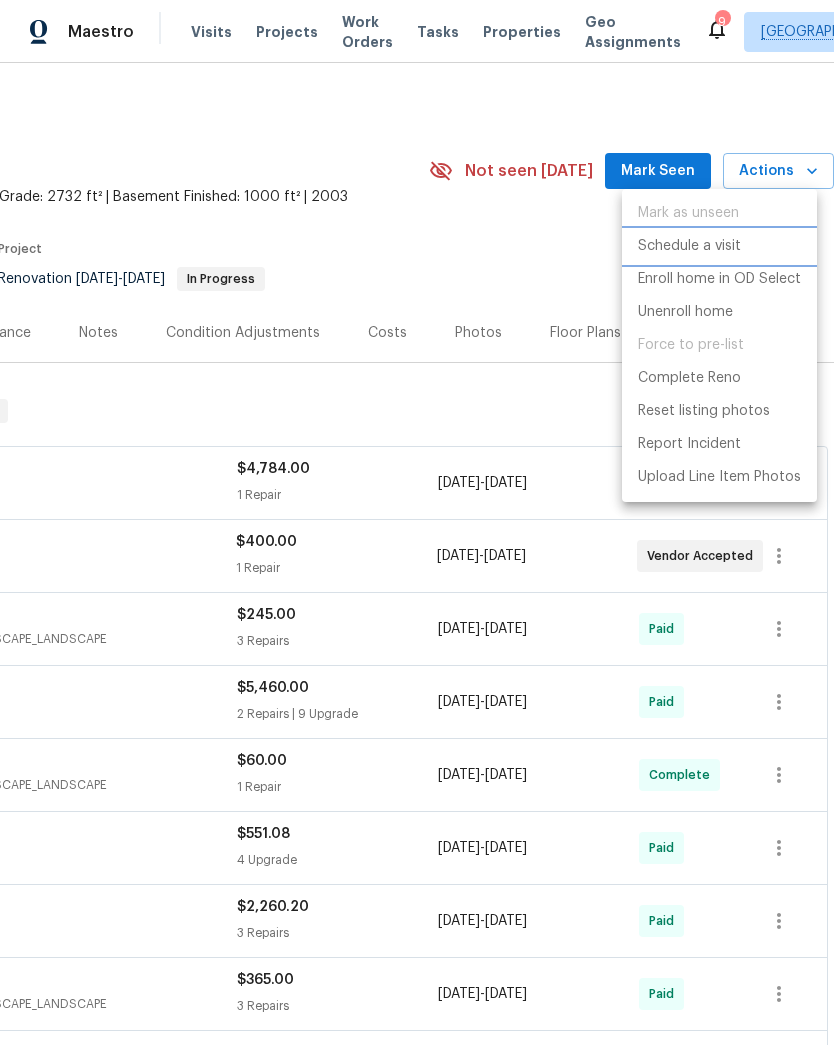 click on "Schedule a visit" at bounding box center [689, 246] 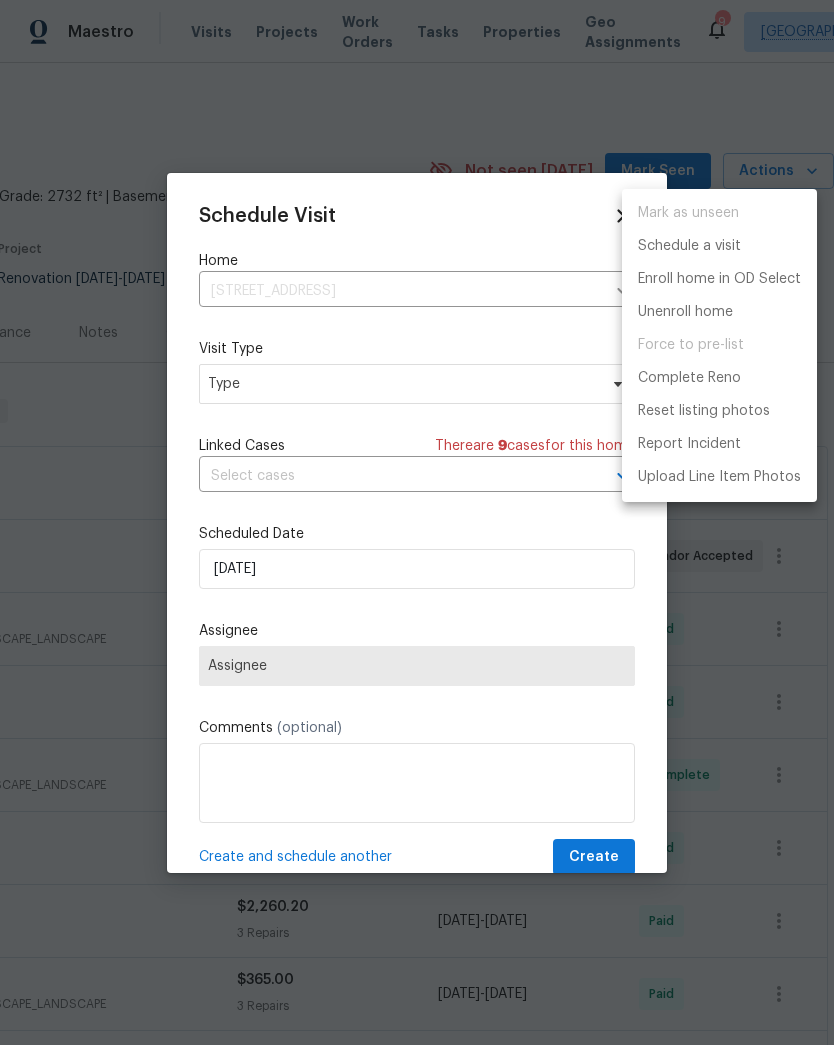 click at bounding box center (417, 522) 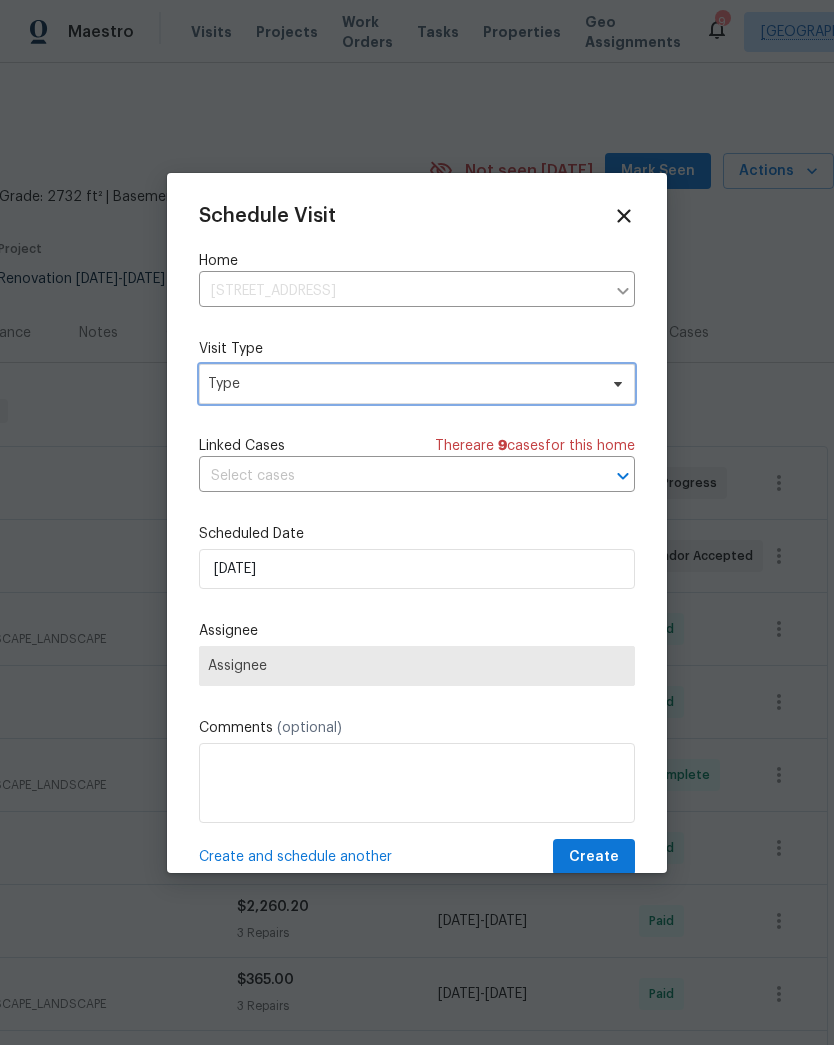 click on "Type" at bounding box center (402, 384) 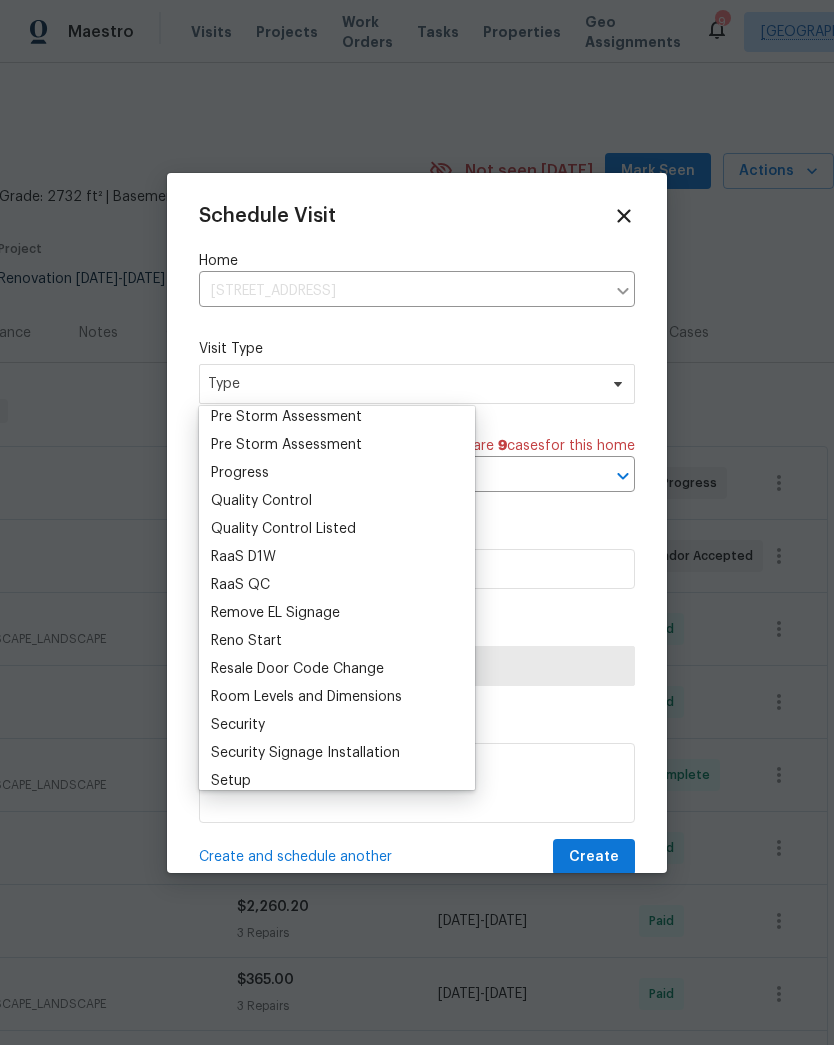 scroll, scrollTop: 1293, scrollLeft: 0, axis: vertical 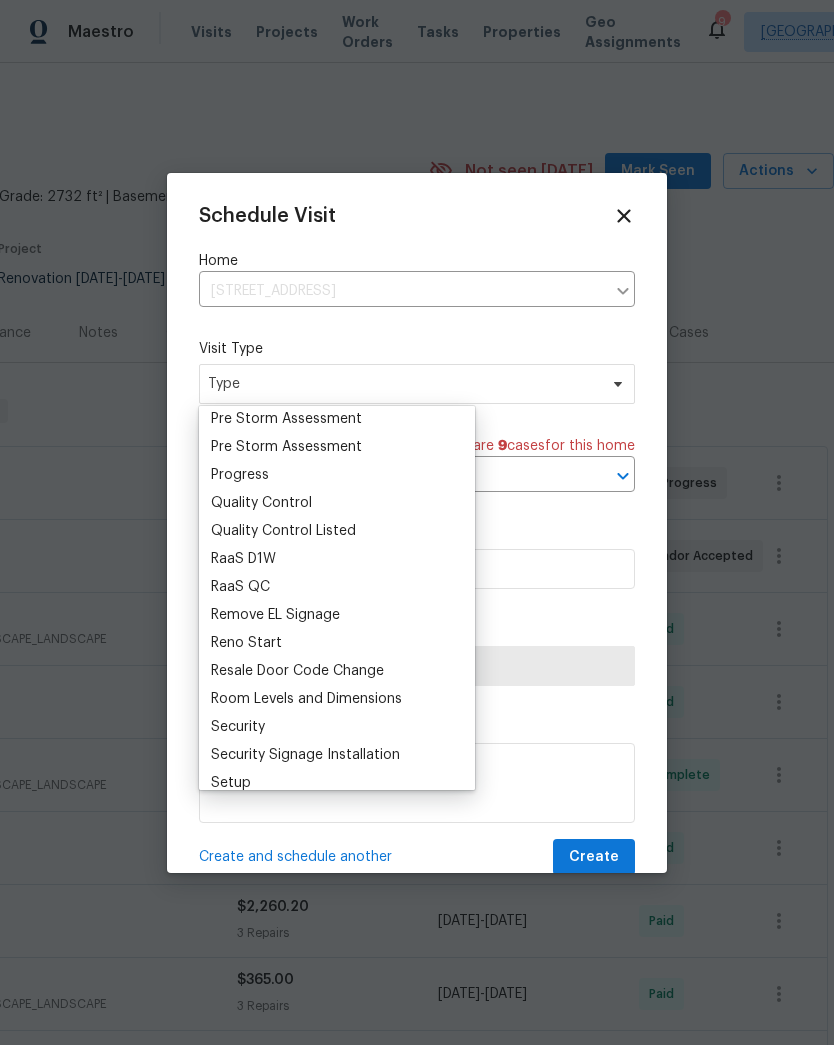 click on "Progress" at bounding box center [240, 475] 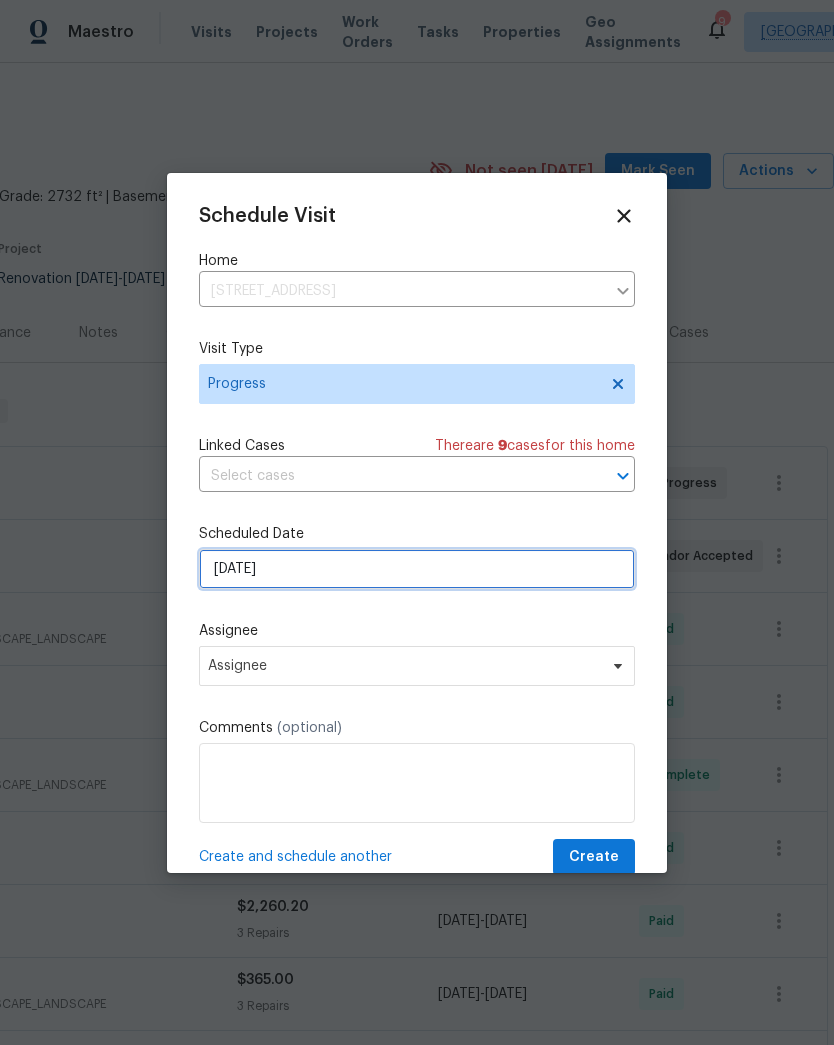 click on "7/16/2025" at bounding box center [417, 569] 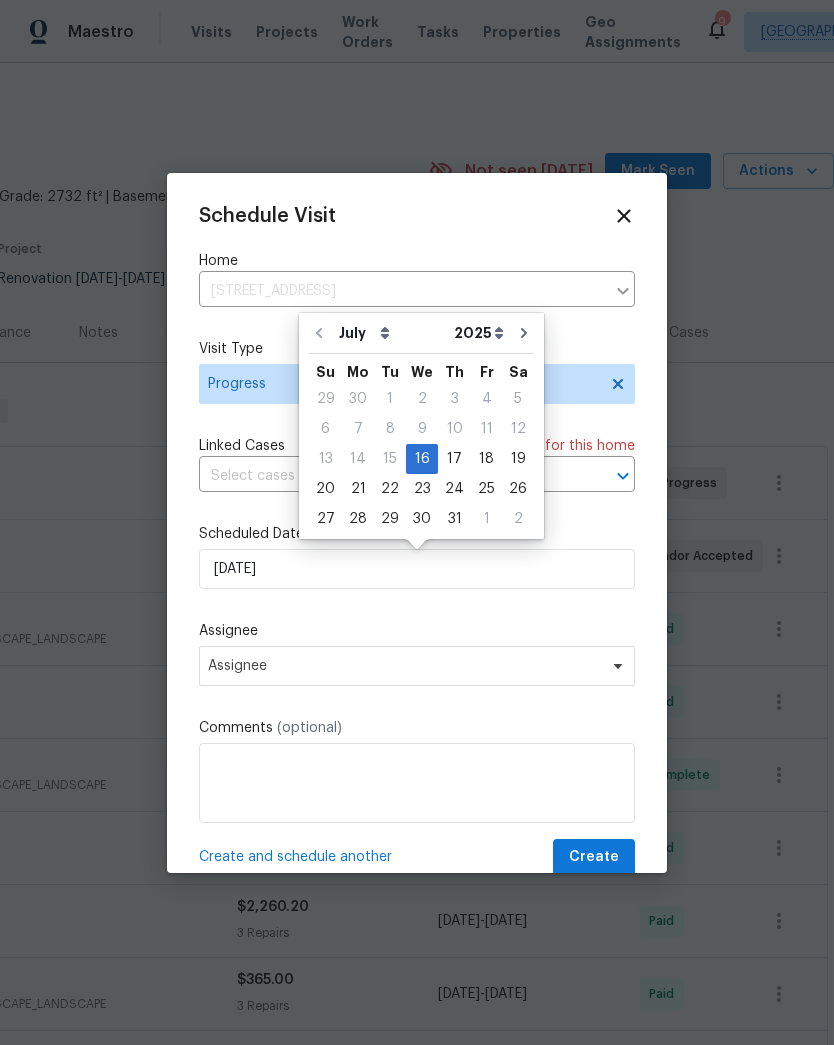 click on "Schedule Visit Home   756 Thunder Hill Dr, O Fallon, MO 63368 ​ Visit Type   Progress Linked Cases There  are   9  case s  for this home   ​ Scheduled Date   7/16/2025 Assignee   Assignee Comments   (optional) Create and schedule another Create" at bounding box center (417, 540) 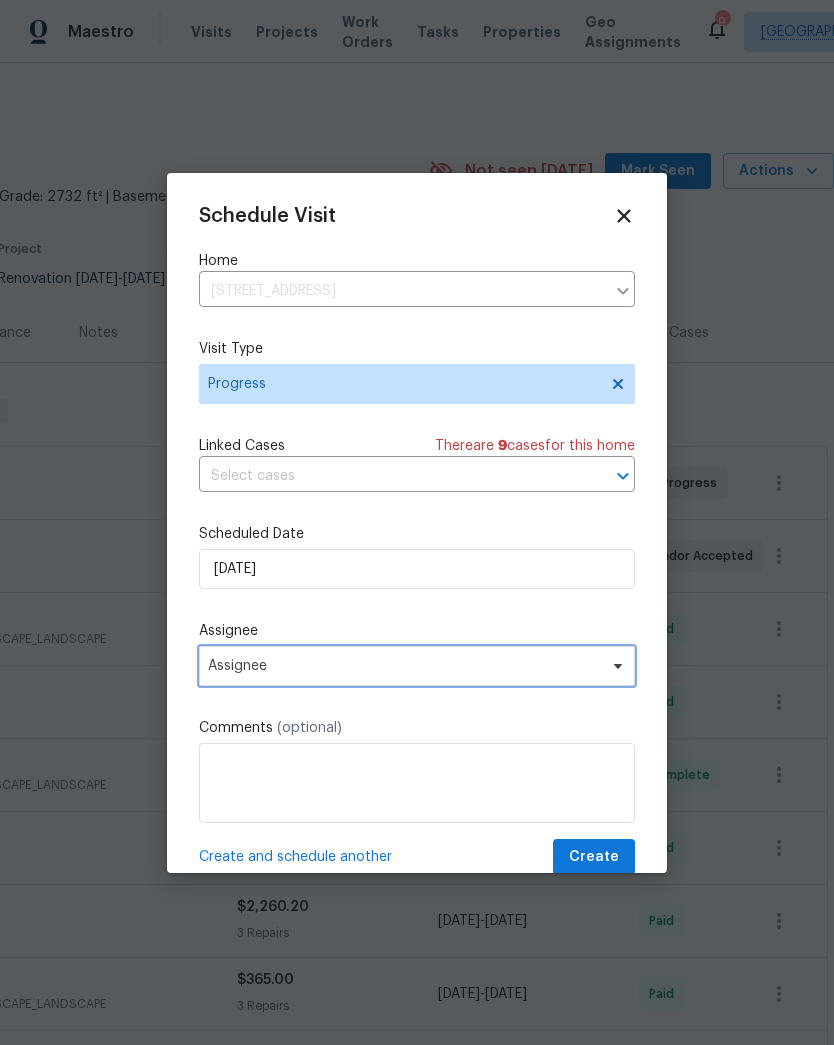 click on "Assignee" at bounding box center [404, 666] 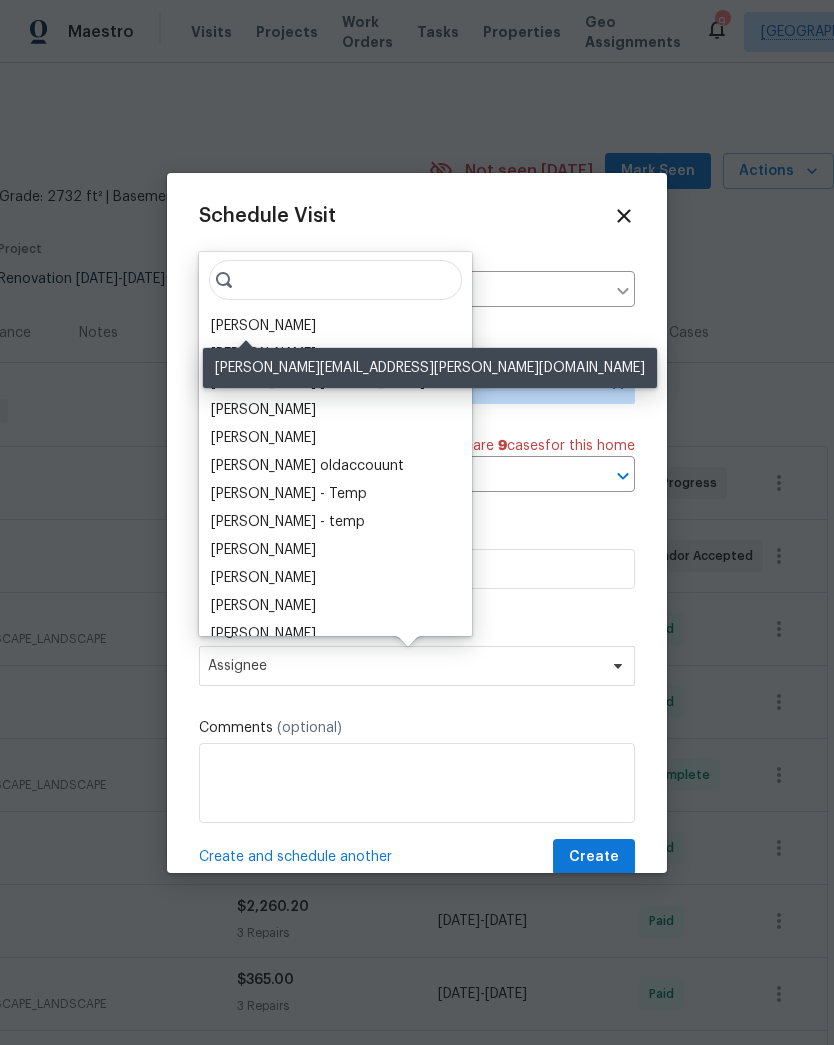 click on "[PERSON_NAME]" at bounding box center (263, 326) 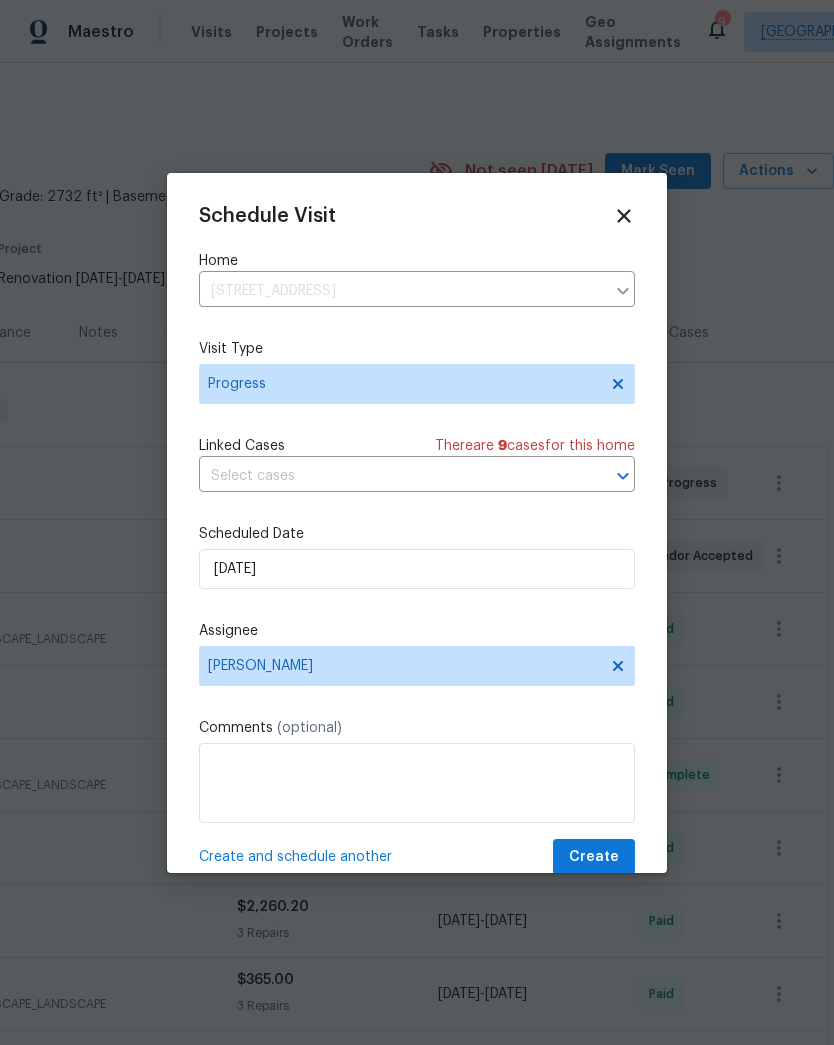 click on "Create and schedule another" at bounding box center [295, 857] 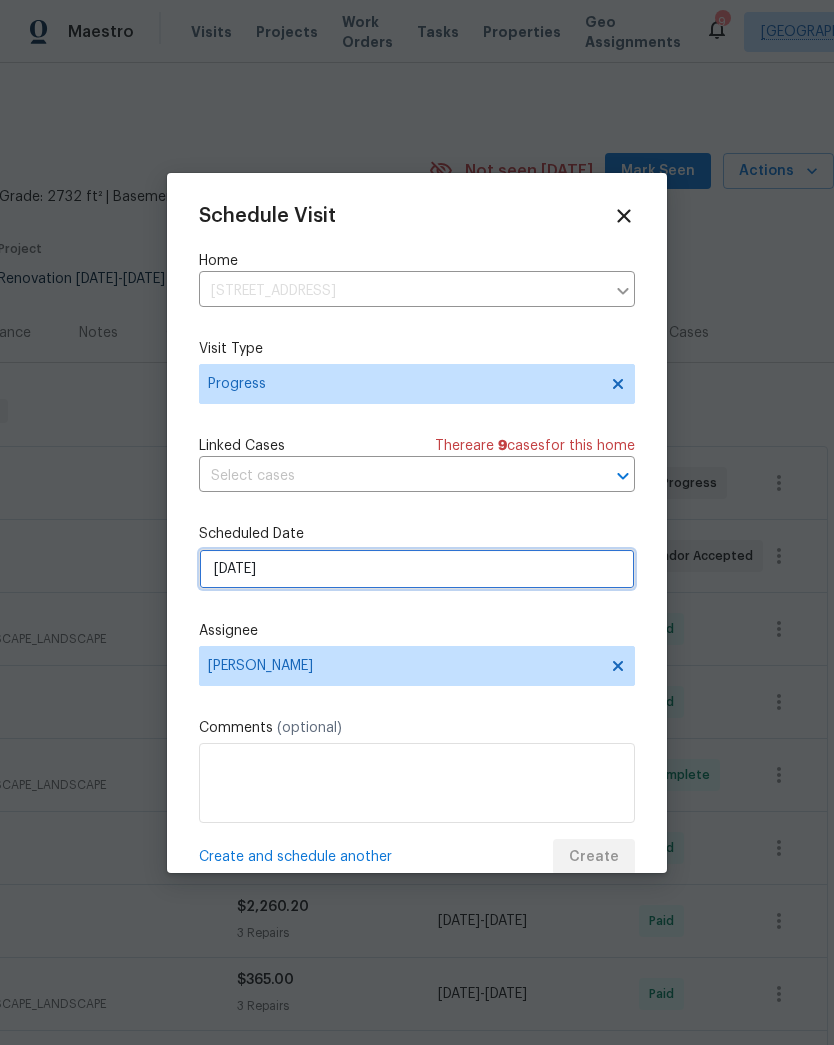 click on "7/16/2025" at bounding box center [417, 569] 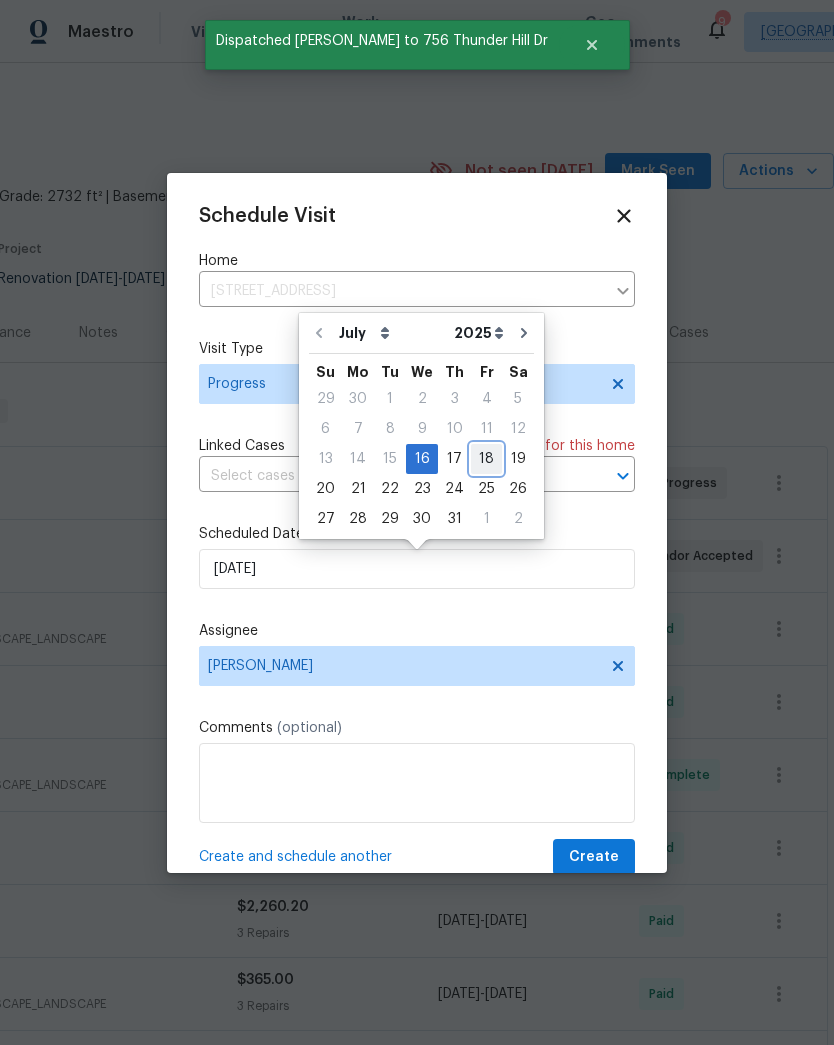 click on "18" at bounding box center (486, 459) 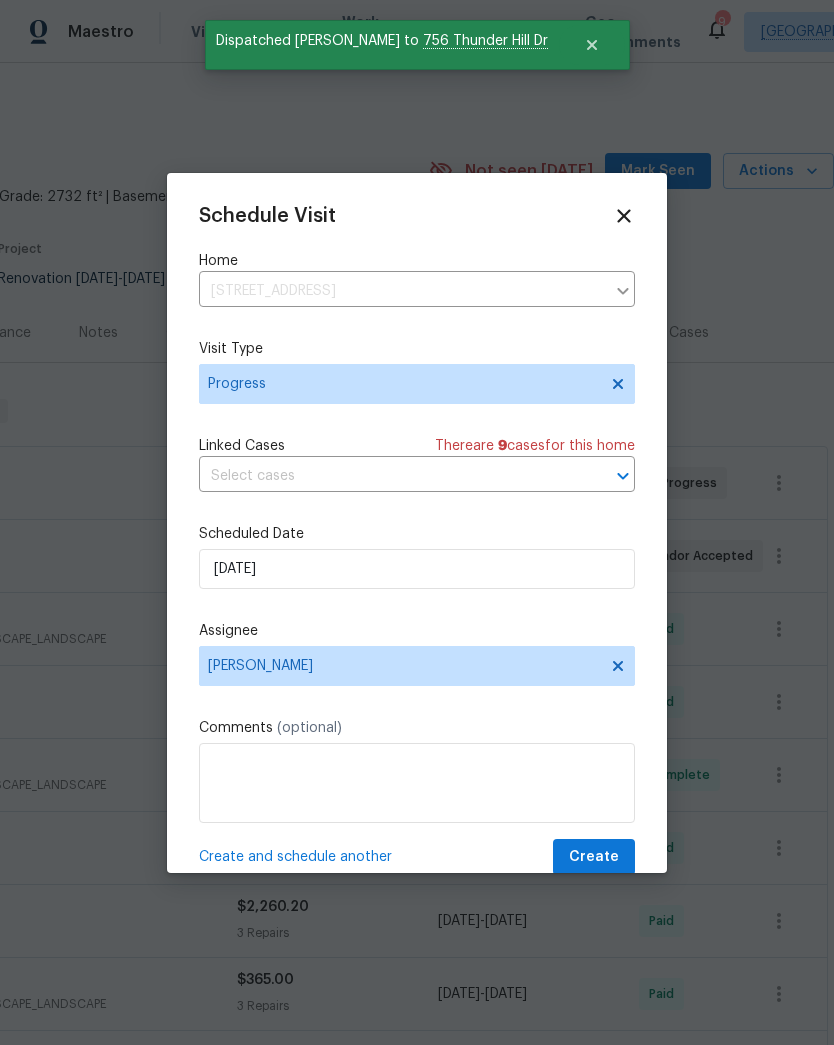 click on "Create and schedule another" at bounding box center [295, 857] 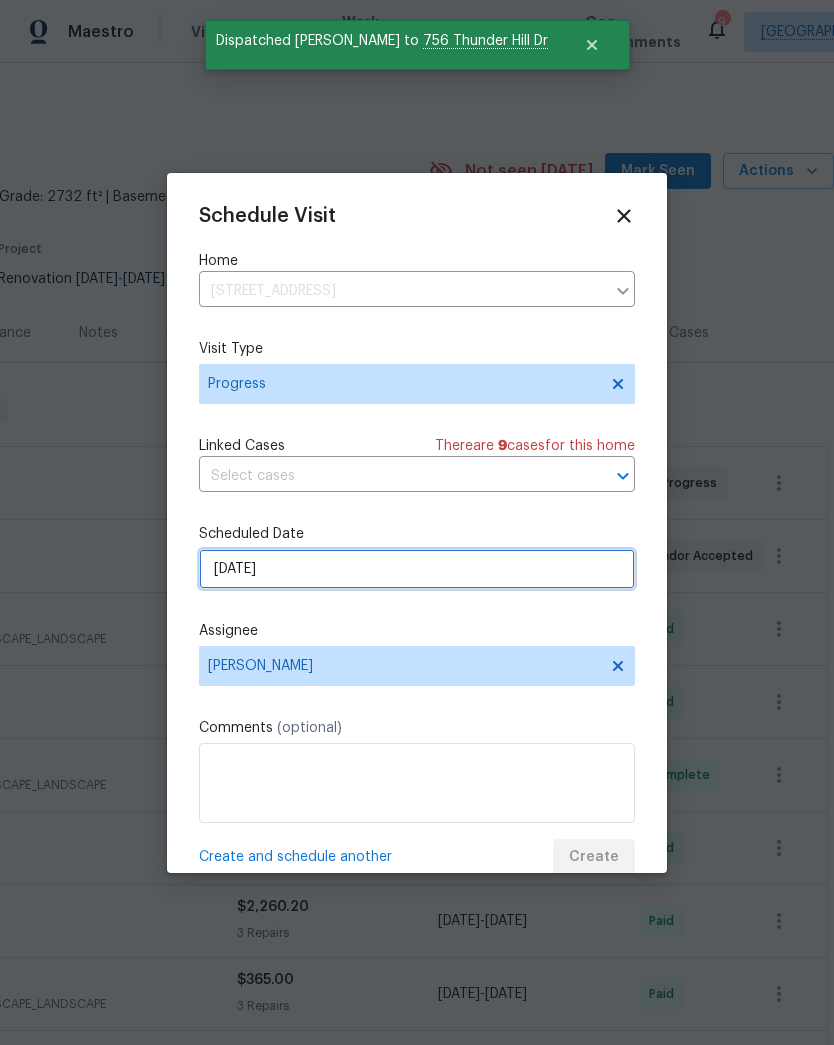 click on "7/18/2025" at bounding box center [417, 569] 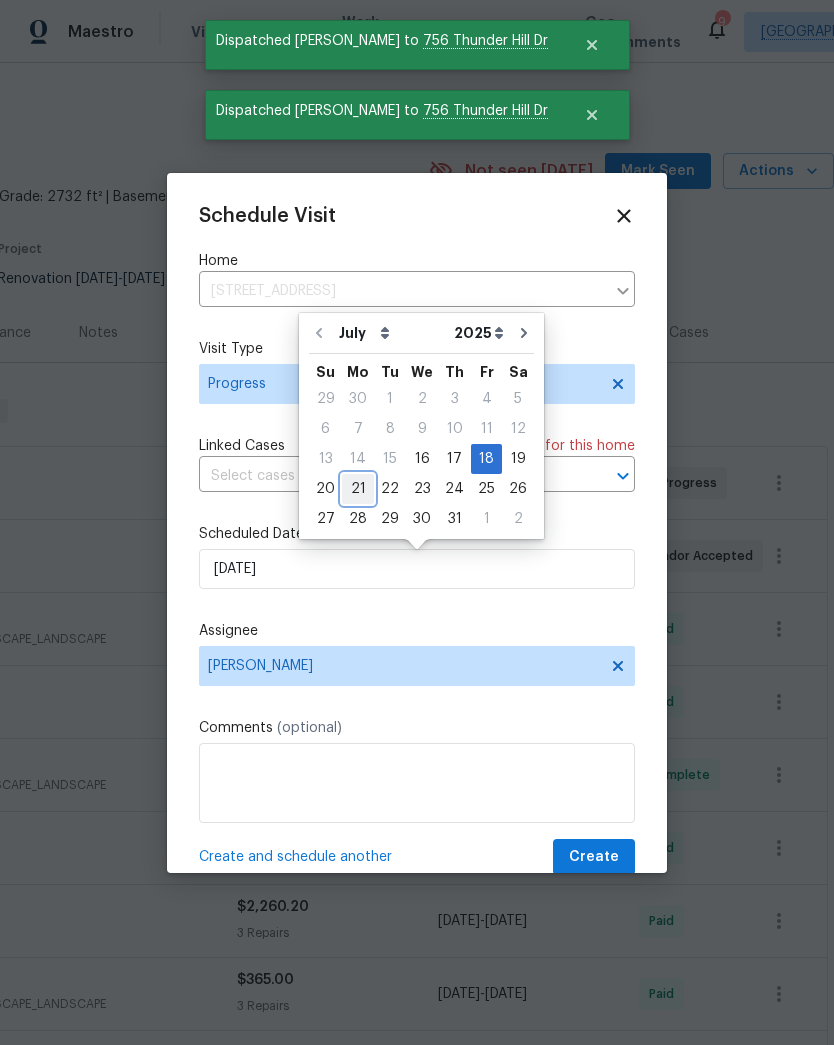click on "21" at bounding box center (358, 489) 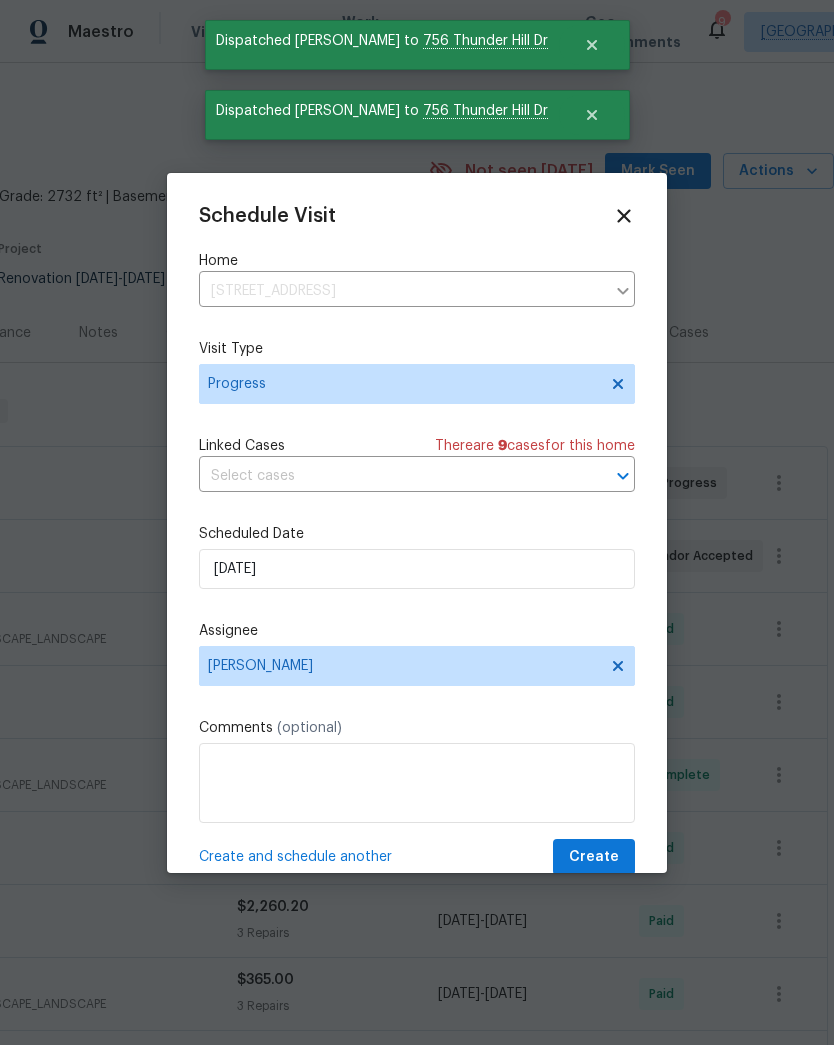 type on "7/21/2025" 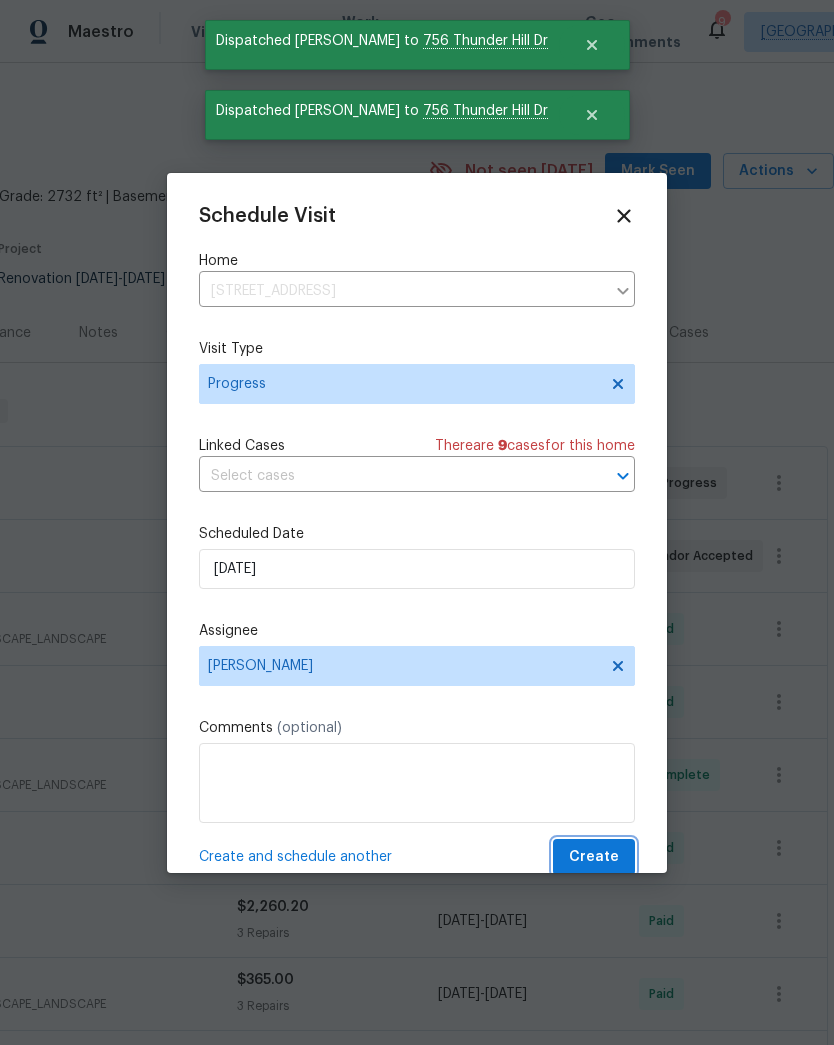 click on "Create" at bounding box center (594, 857) 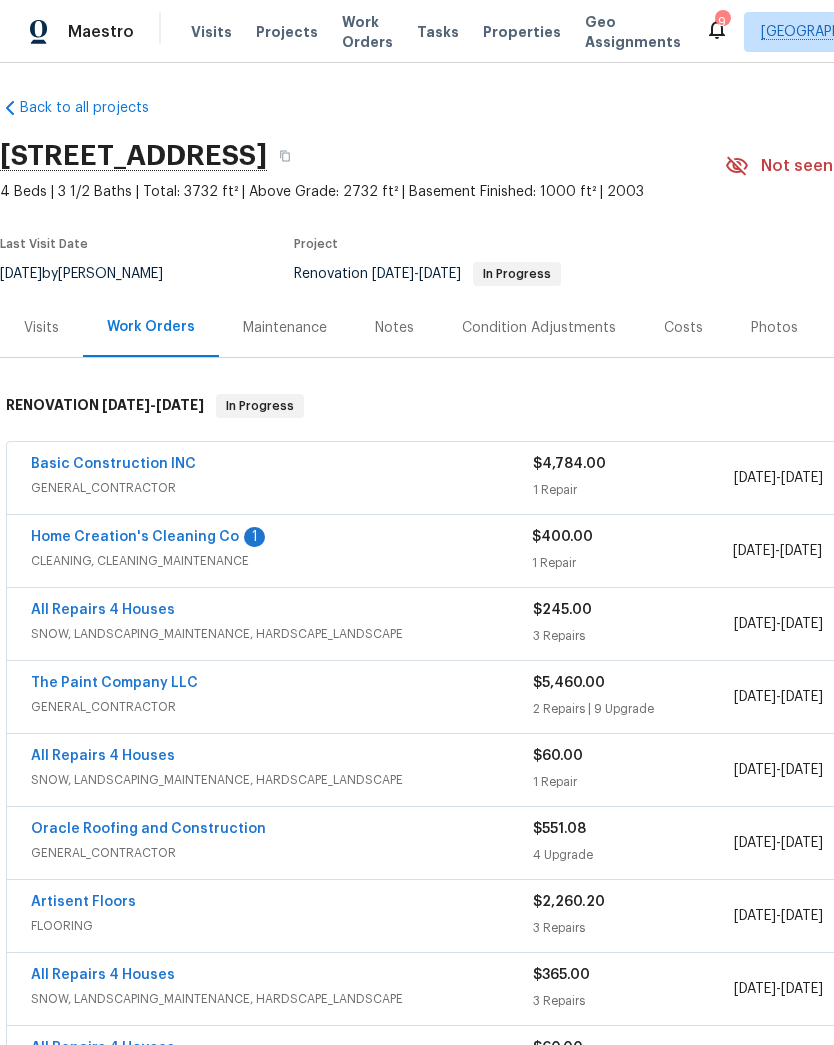 scroll, scrollTop: 5, scrollLeft: 0, axis: vertical 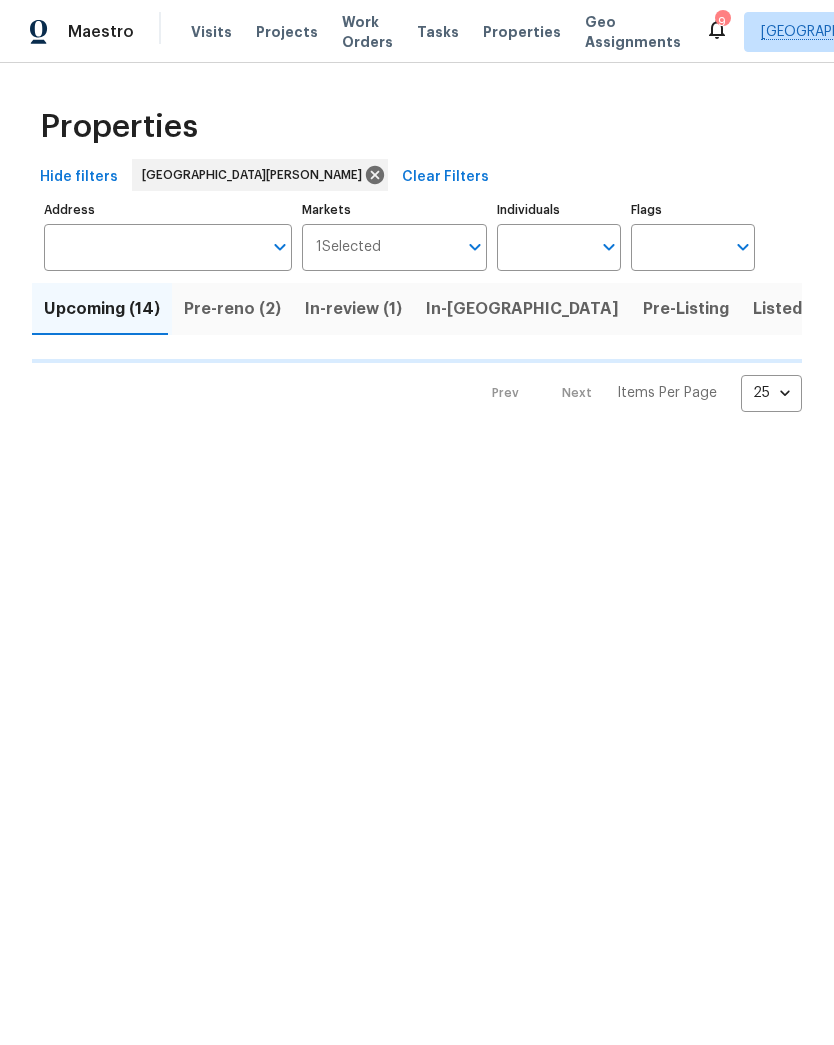 click on "Pre-reno (2)" at bounding box center (232, 309) 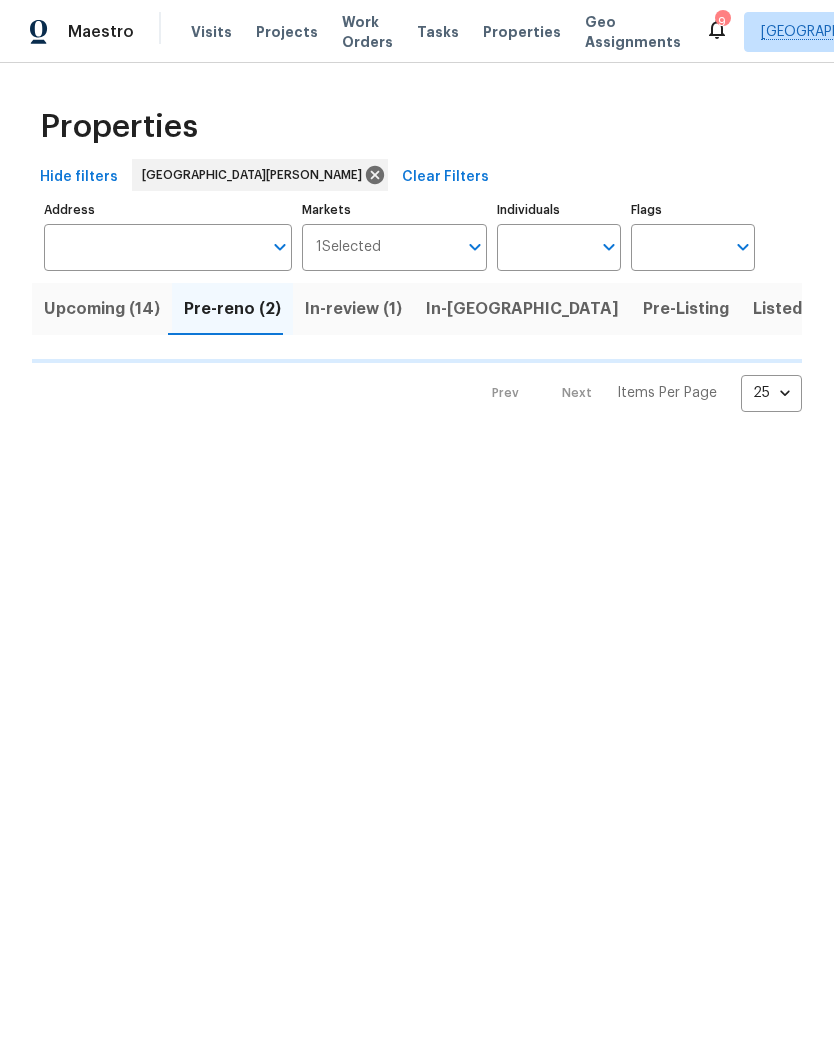click on "Upcoming (14)" at bounding box center [102, 309] 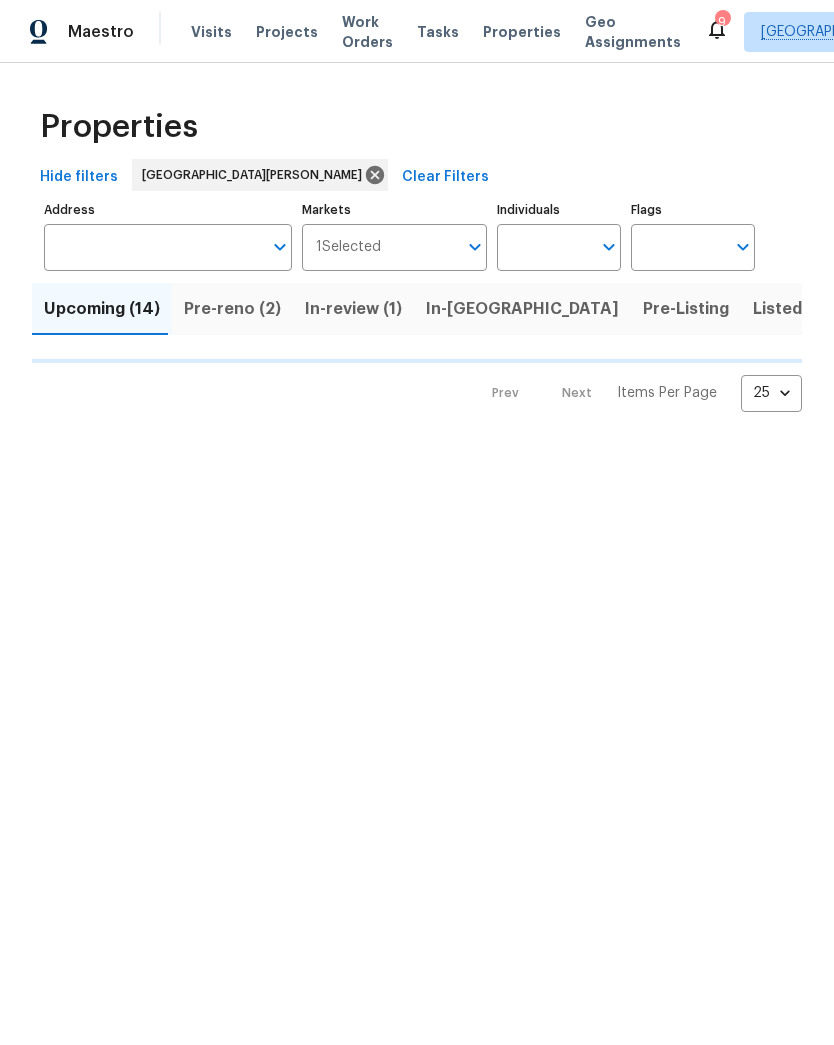 click on "Pre-reno (2)" at bounding box center [232, 309] 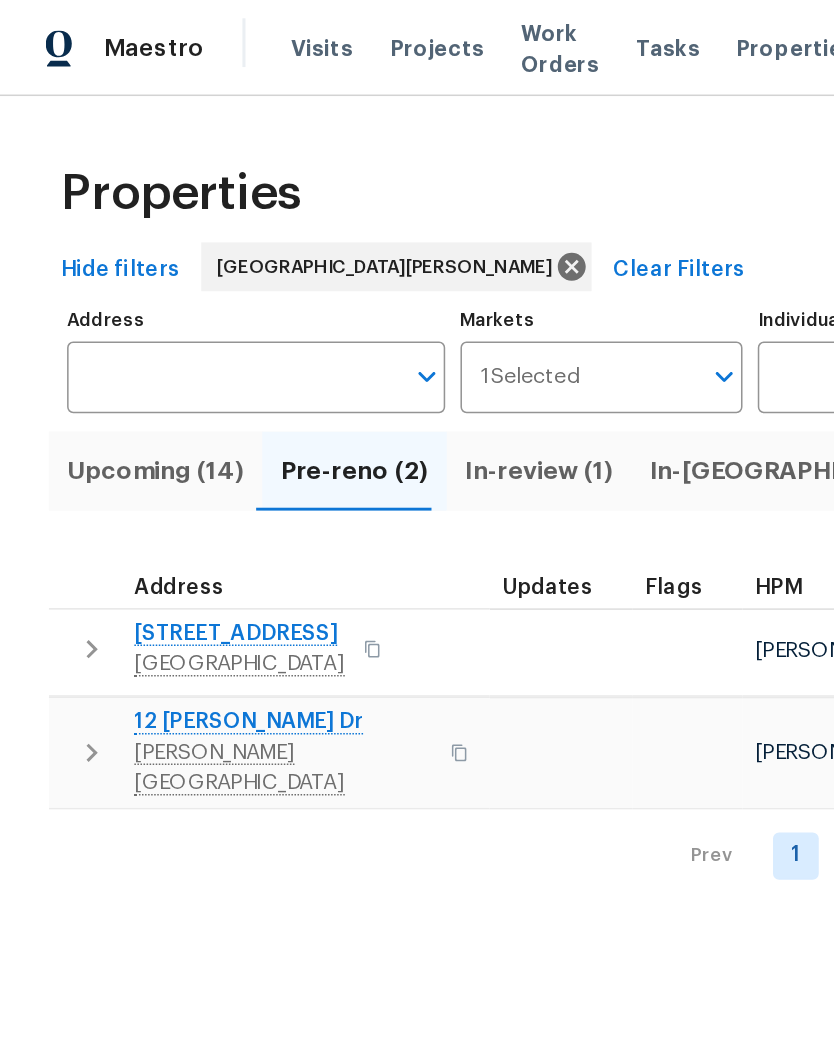 click on "113 Wyndcrest Ct" at bounding box center [157, 416] 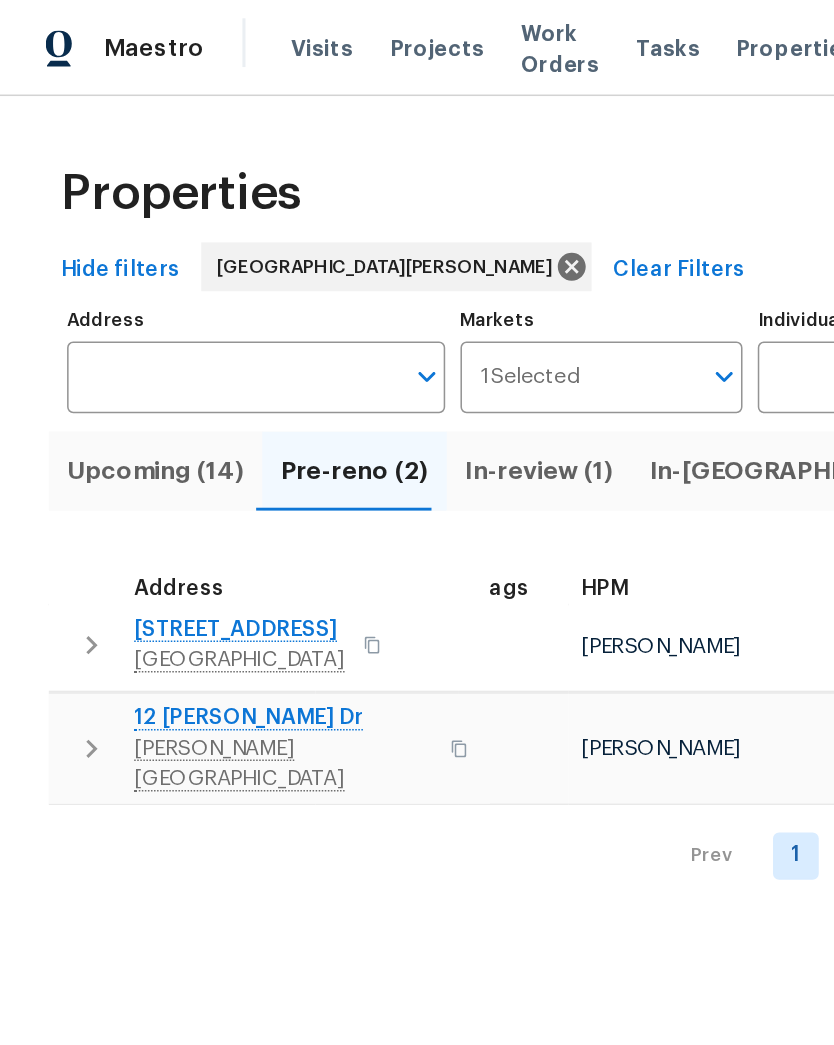scroll, scrollTop: 1, scrollLeft: 105, axis: both 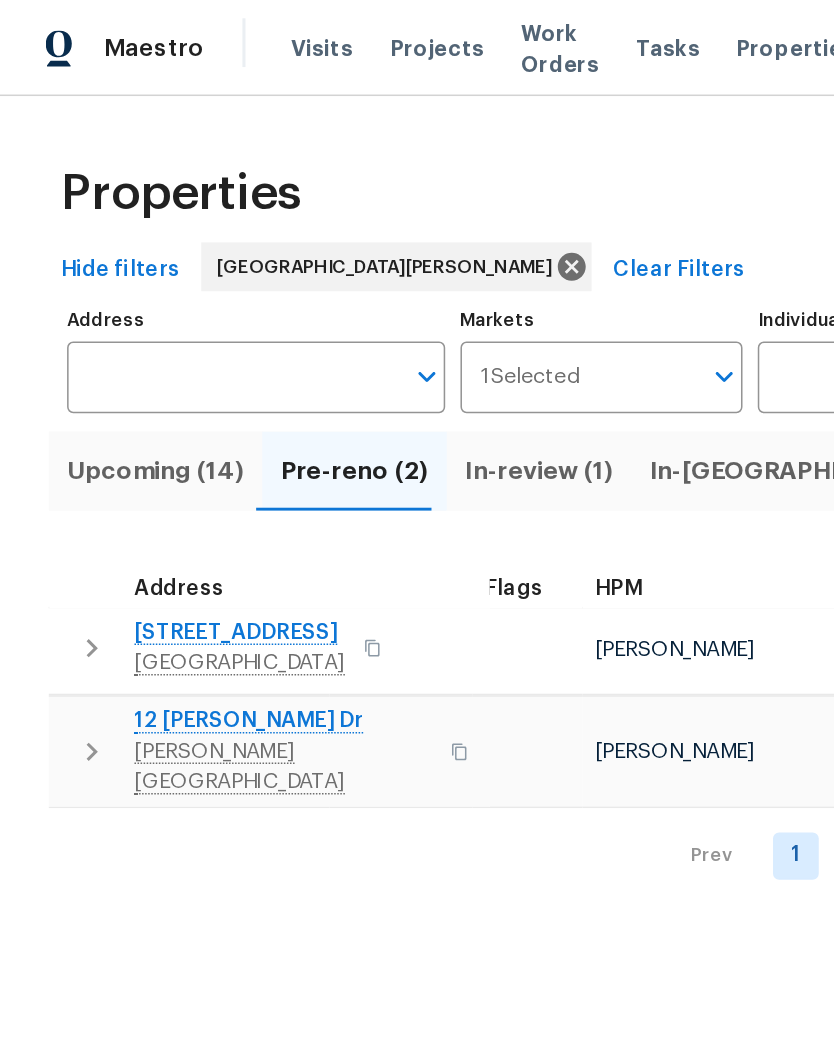 click on "In-review (1)" at bounding box center (353, 309) 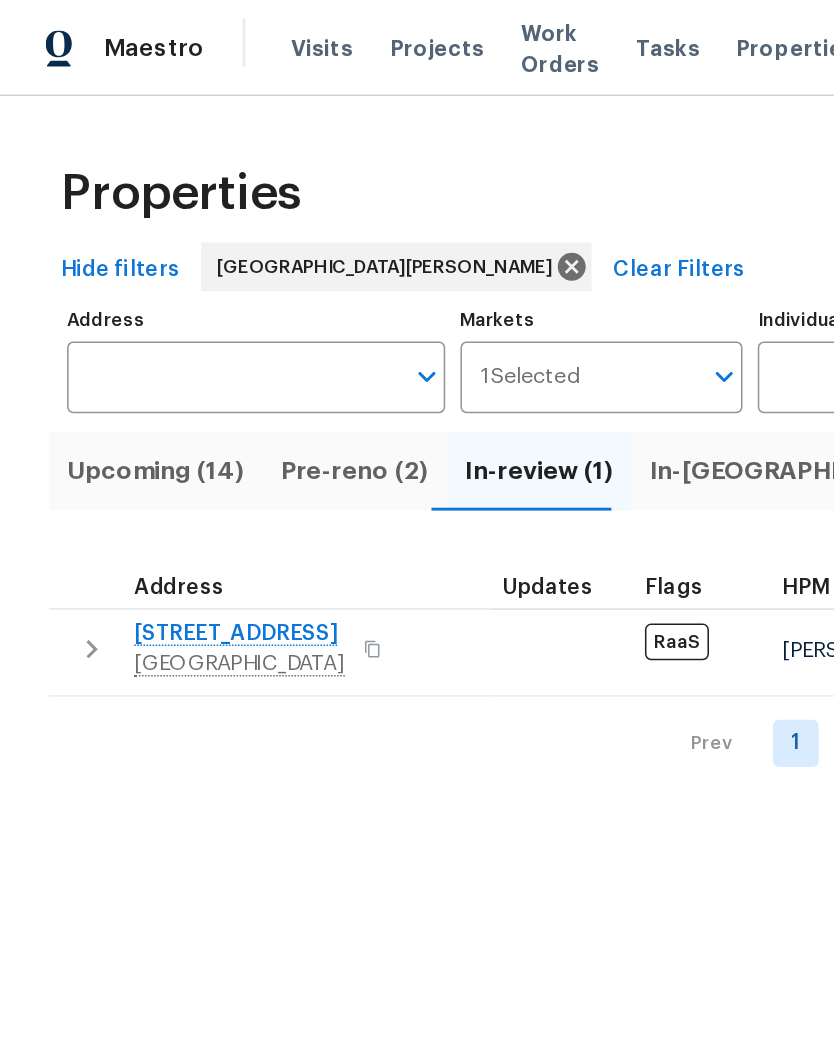click on "Upcoming (14)" at bounding box center [102, 309] 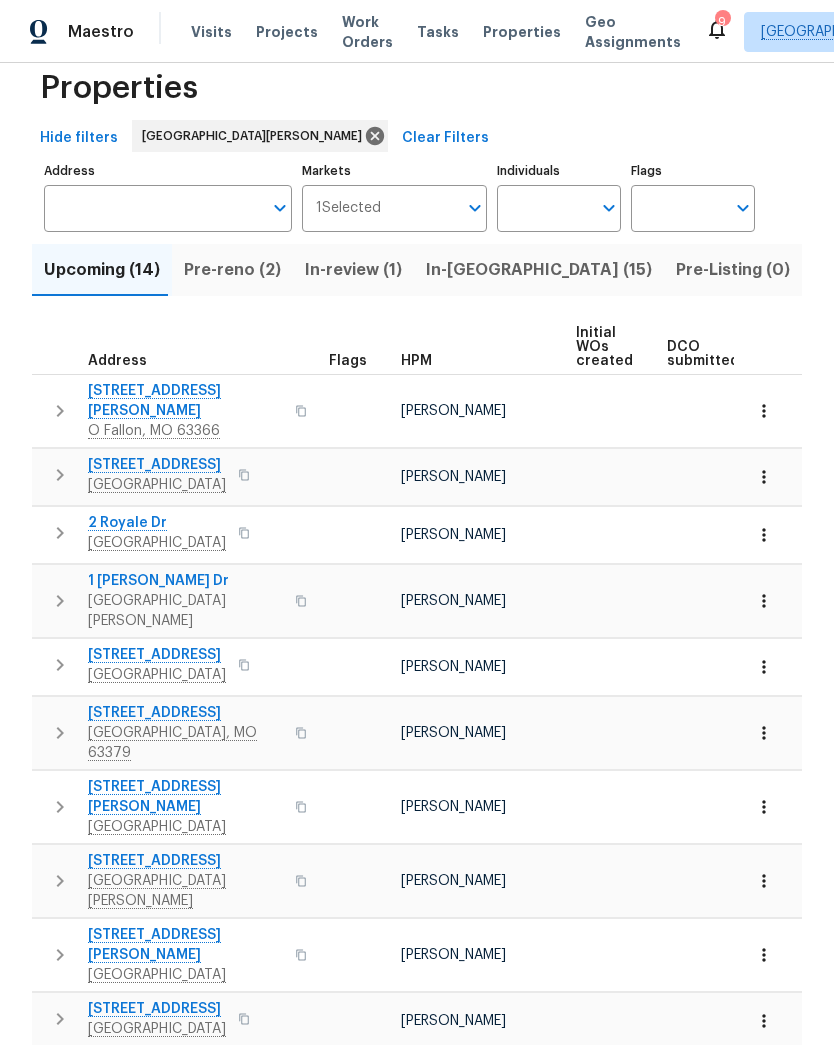 scroll, scrollTop: 40, scrollLeft: 0, axis: vertical 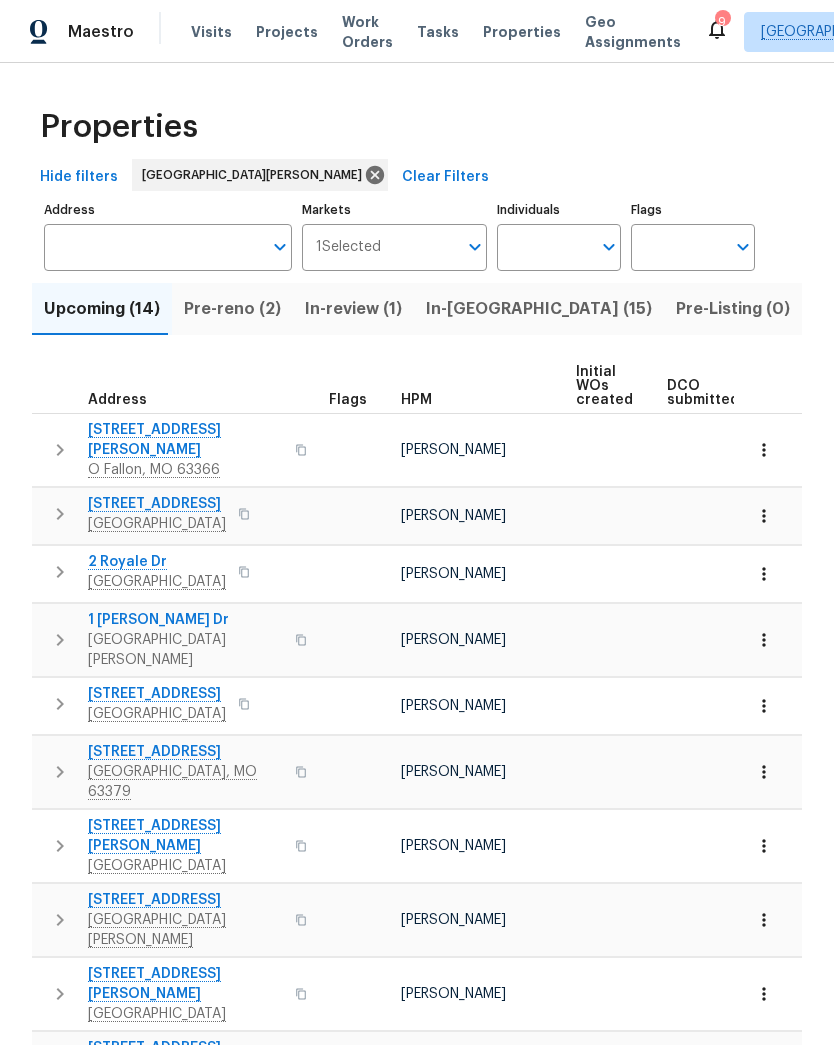 click on "In-review (1)" at bounding box center (353, 309) 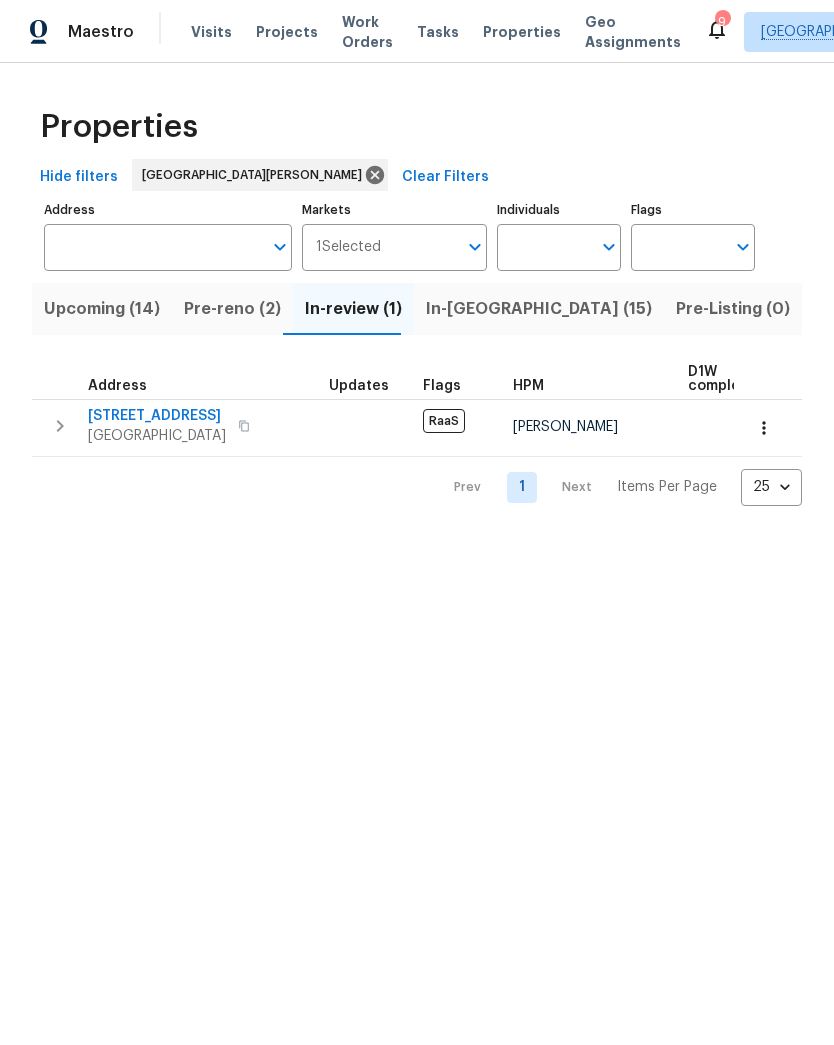 click on "In-reno (15)" at bounding box center [539, 309] 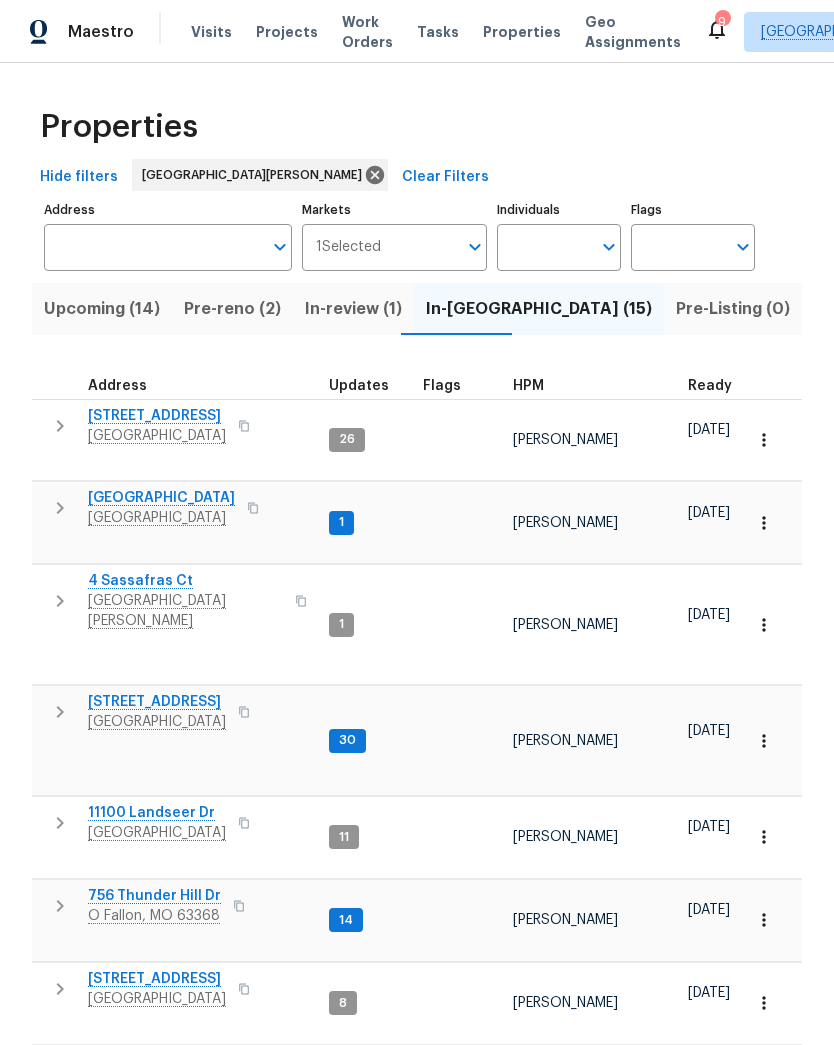 scroll, scrollTop: 16, scrollLeft: 0, axis: vertical 